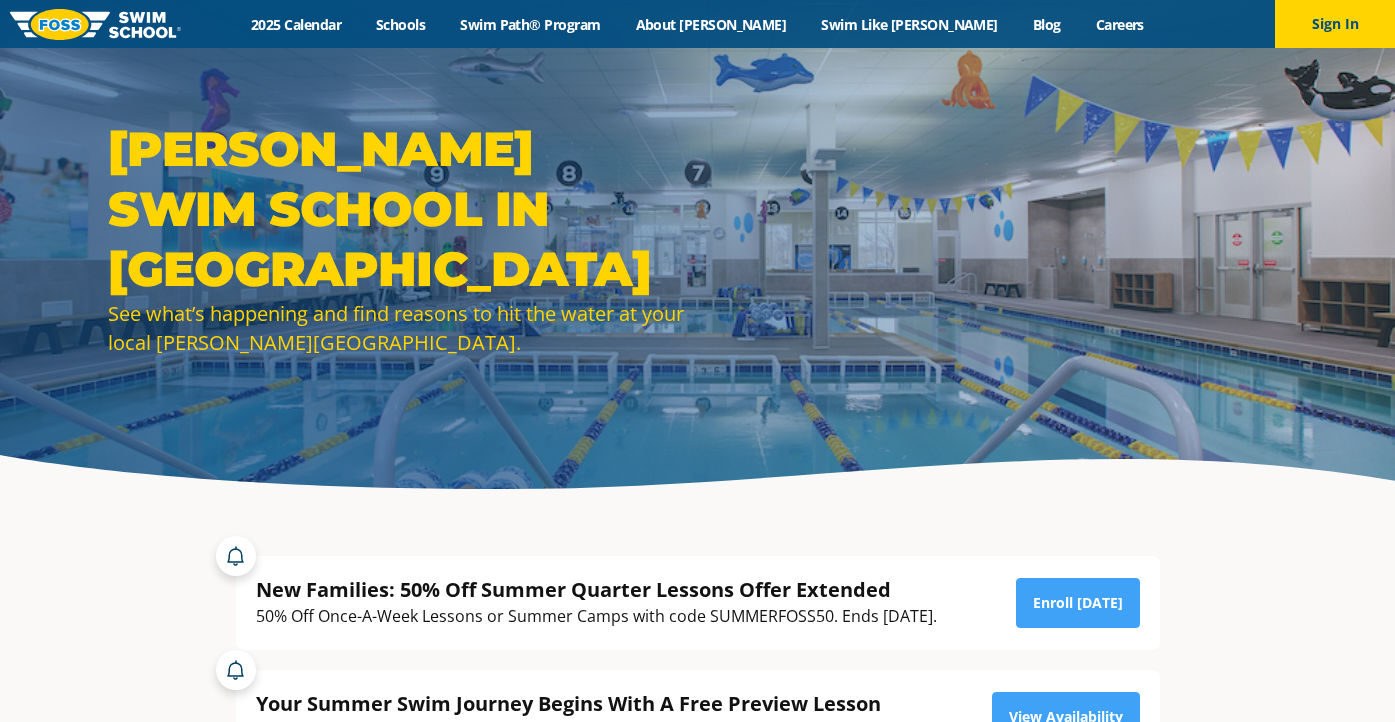 scroll, scrollTop: 0, scrollLeft: 0, axis: both 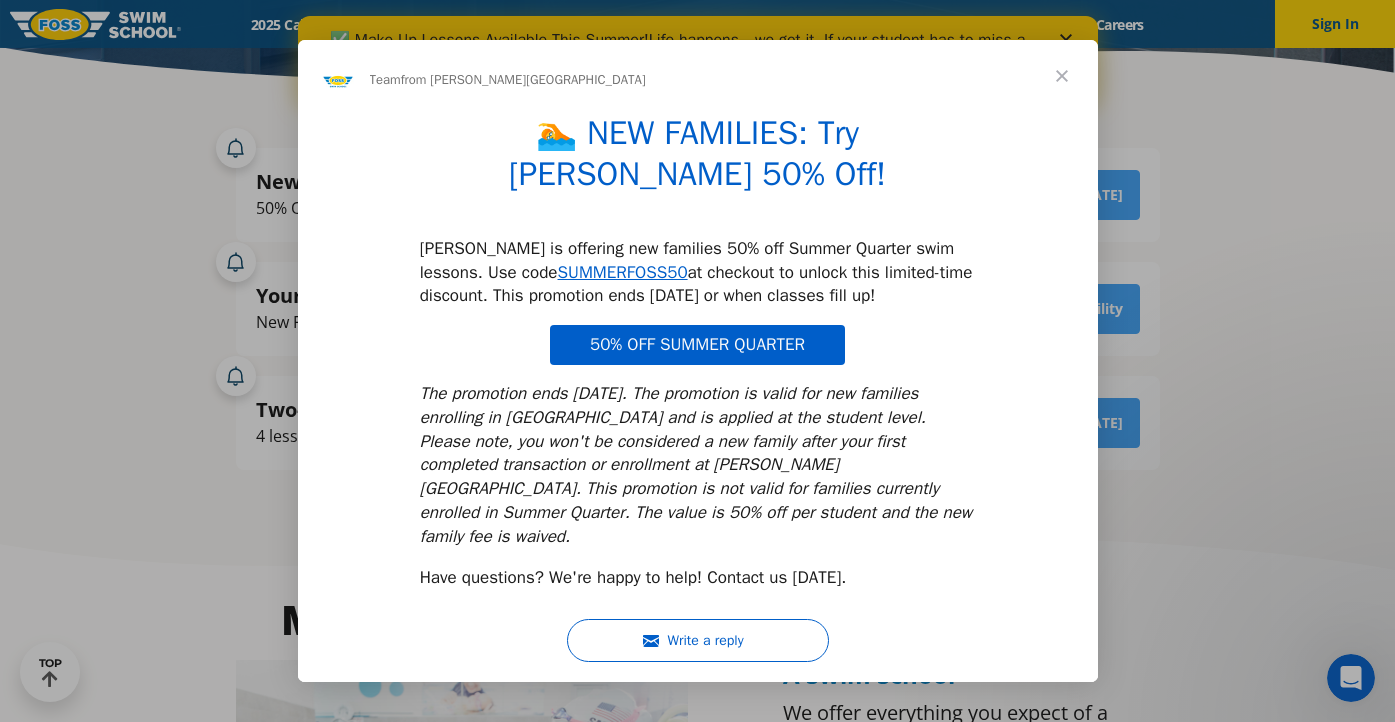 click at bounding box center (1062, 76) 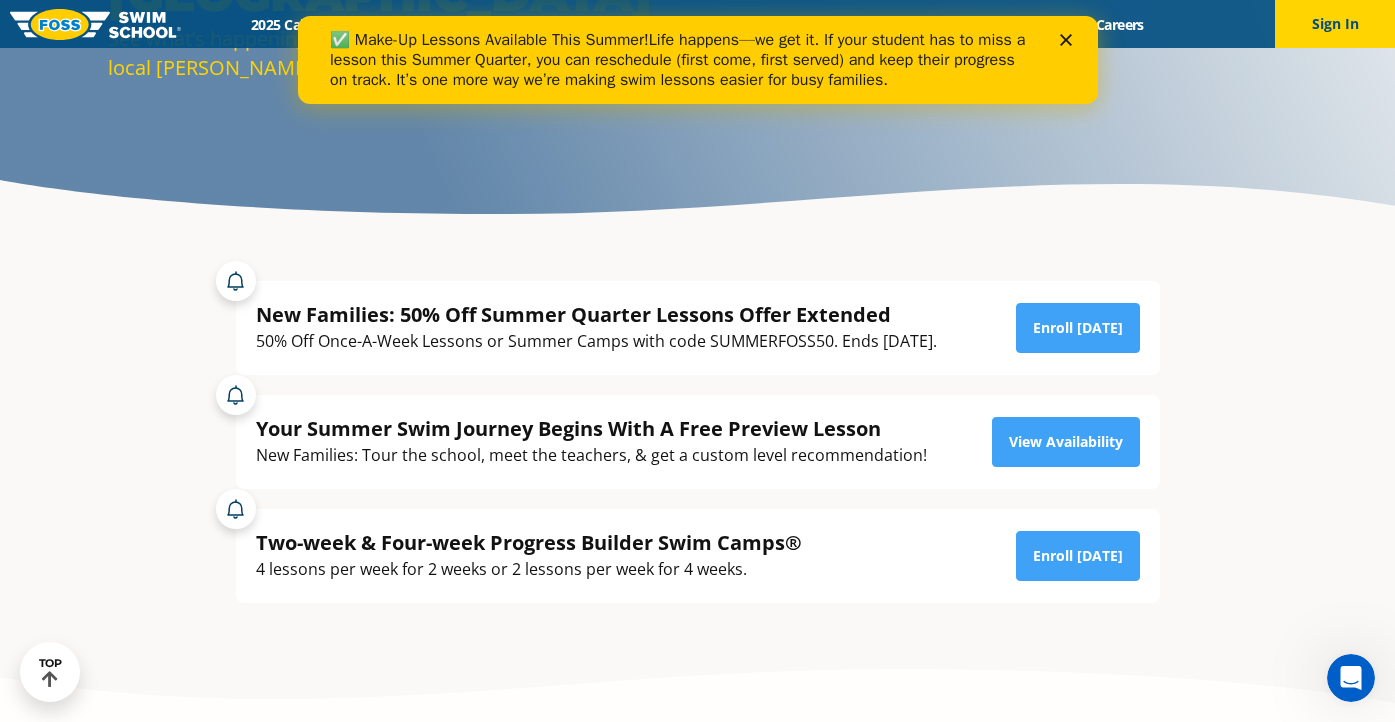 scroll, scrollTop: 276, scrollLeft: 0, axis: vertical 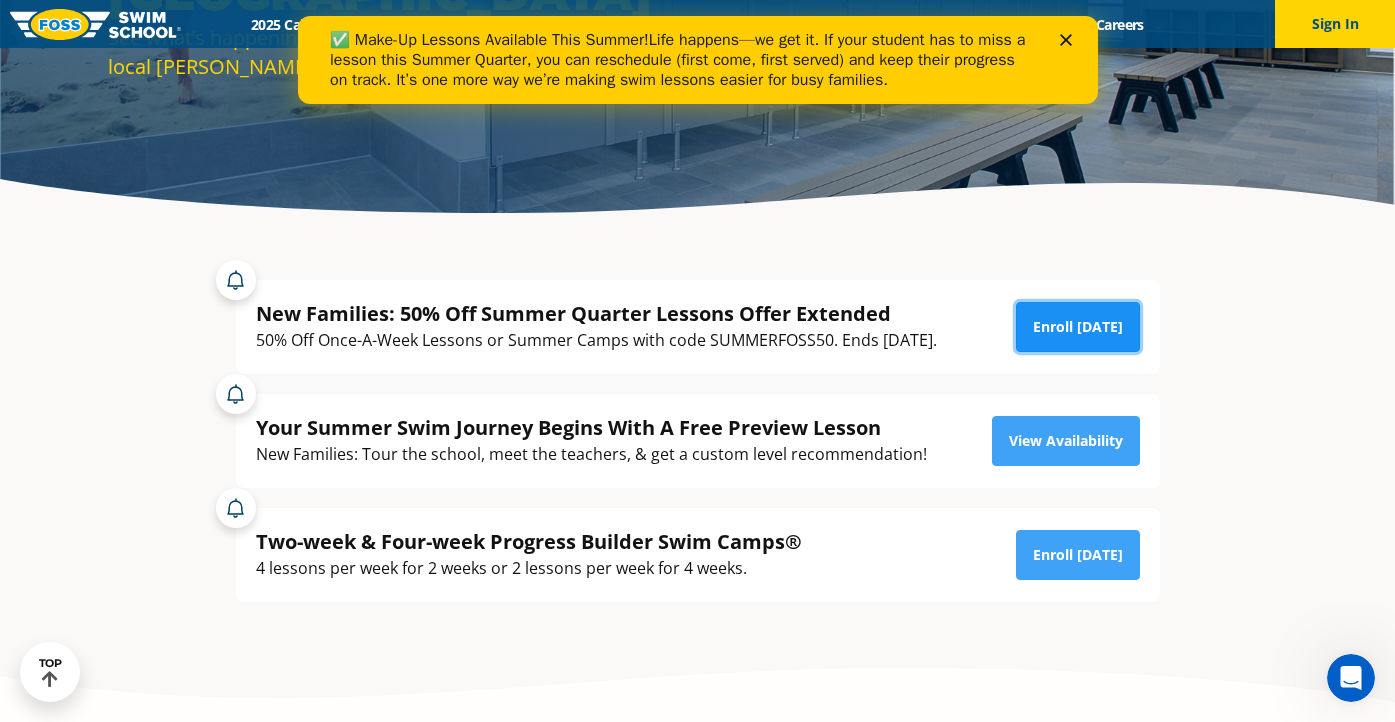 click on "Enroll Today" at bounding box center (1078, 327) 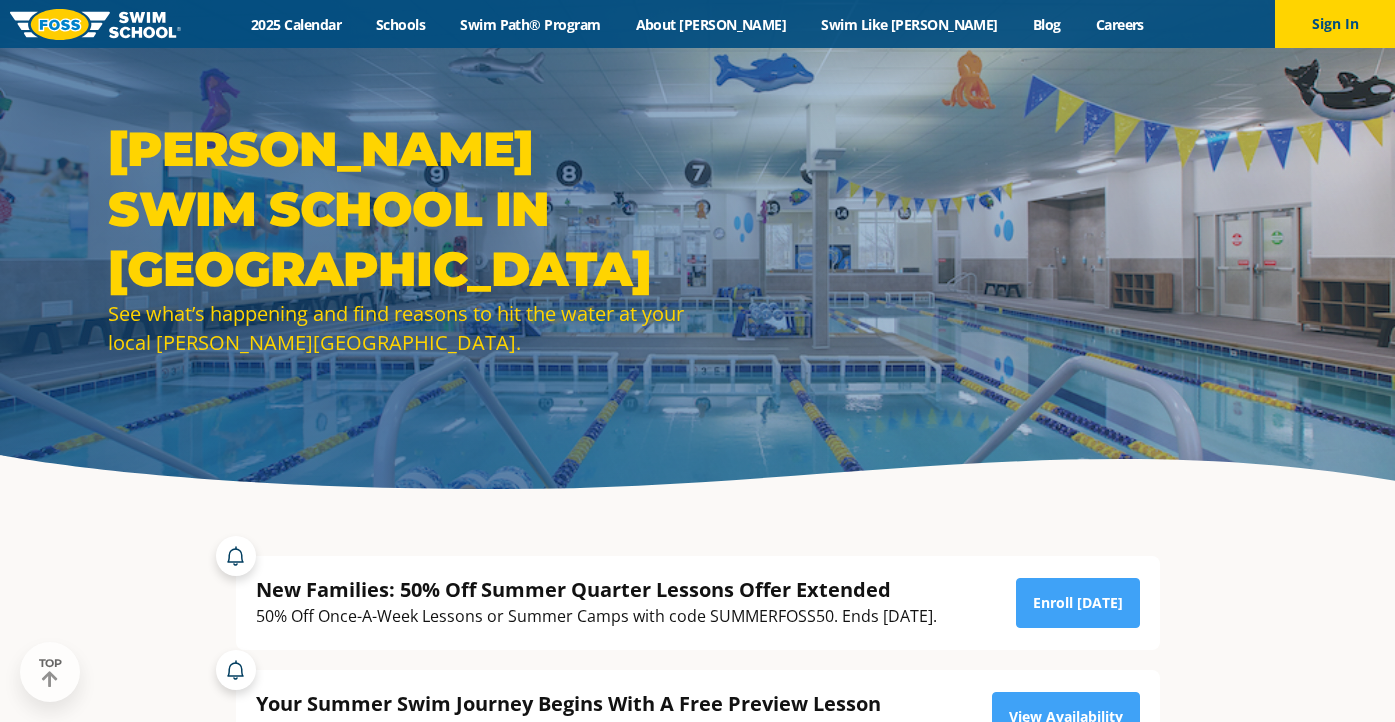 scroll, scrollTop: 0, scrollLeft: 0, axis: both 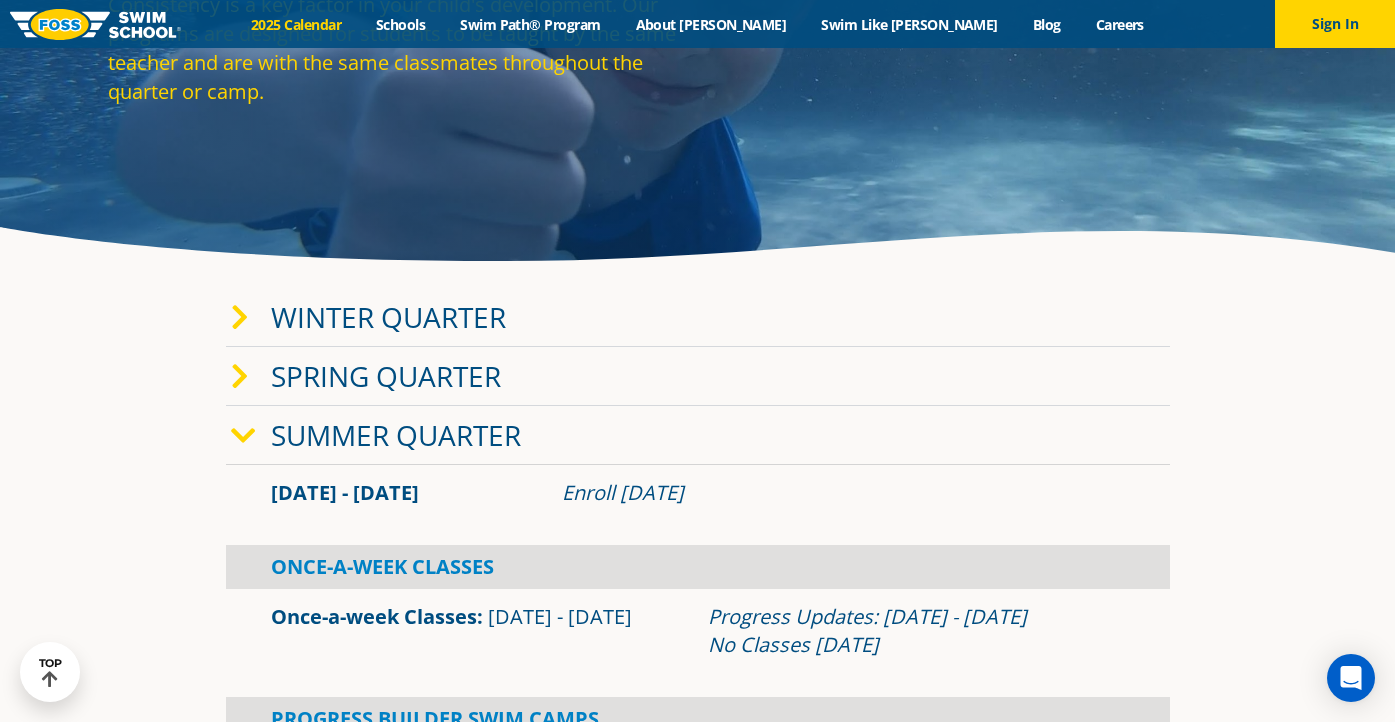 click at bounding box center (243, 436) 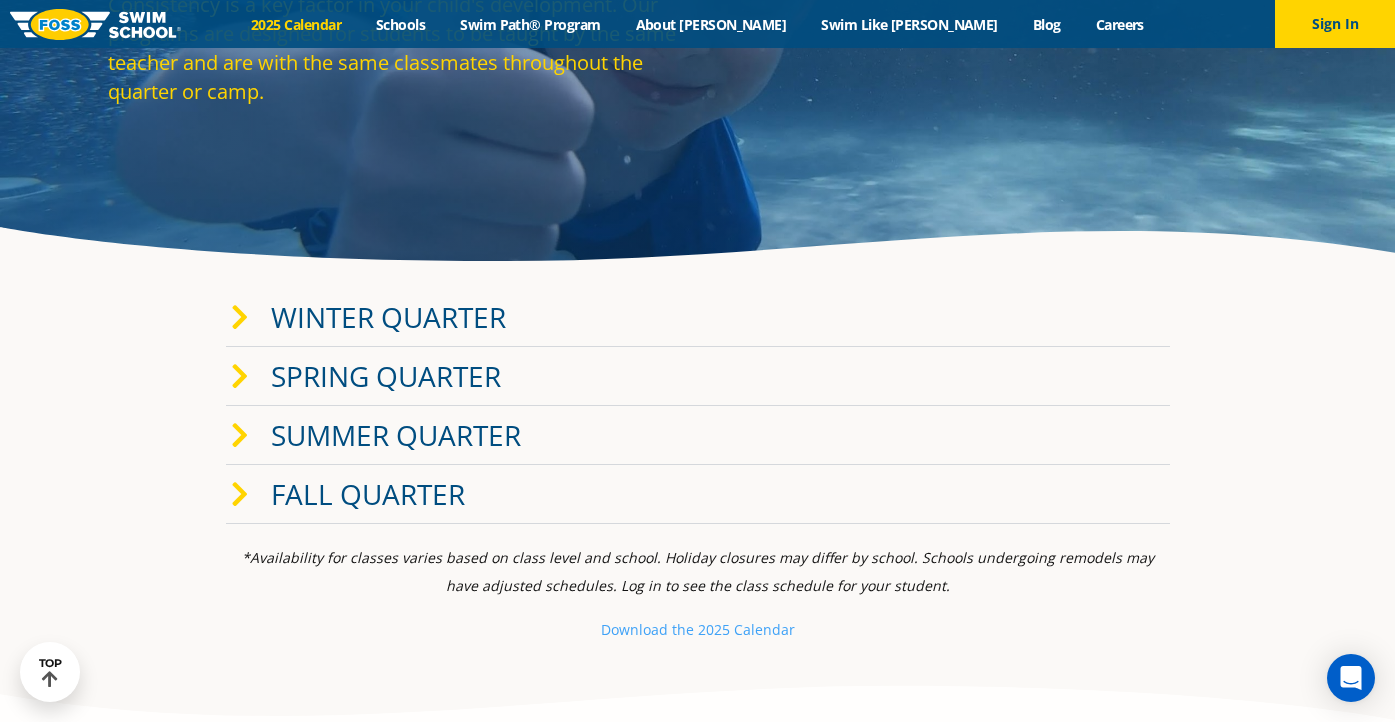click at bounding box center (240, 495) 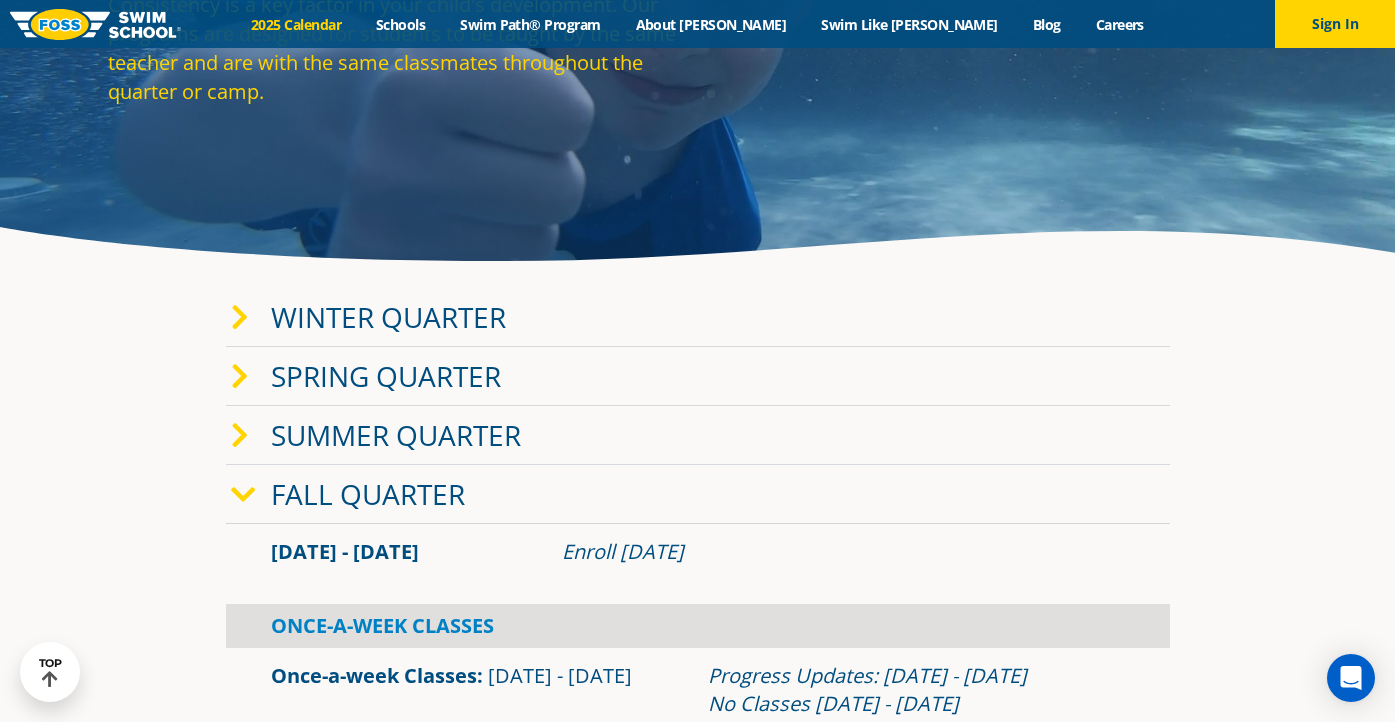 click at bounding box center (243, 495) 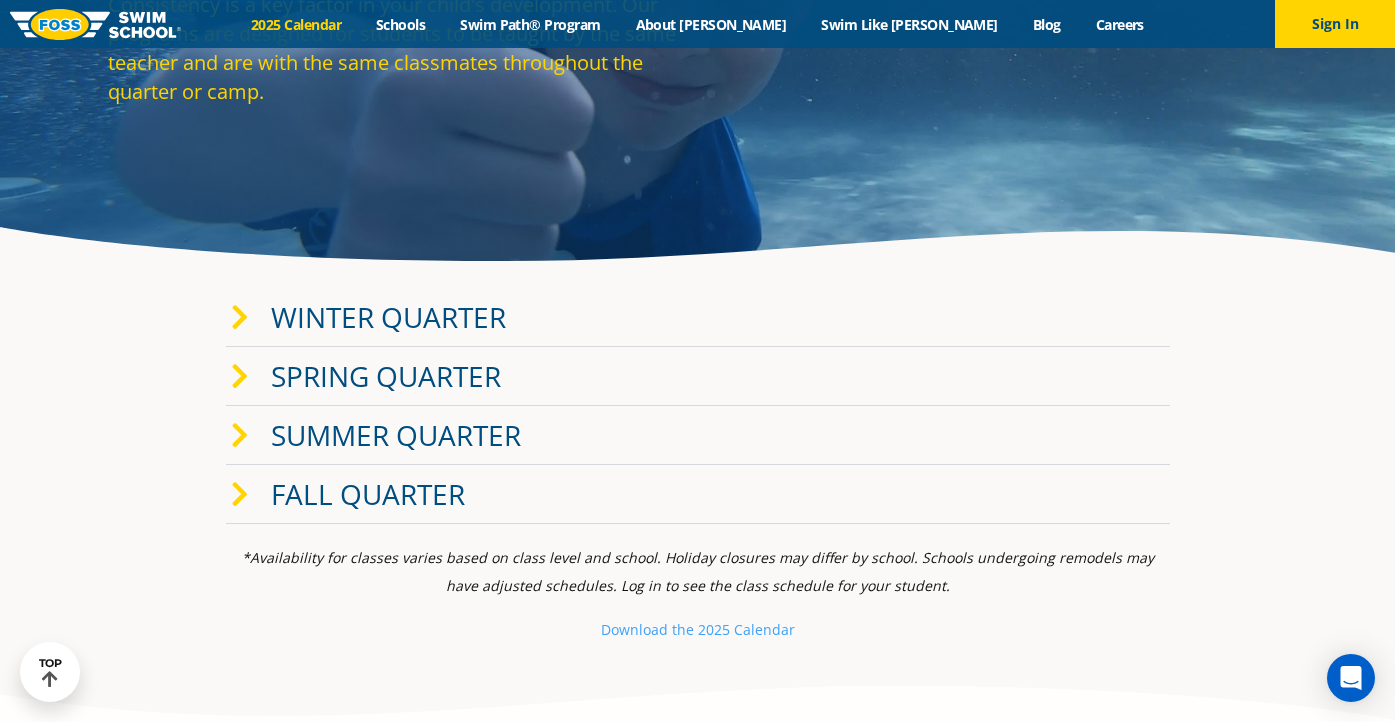 click at bounding box center [240, 436] 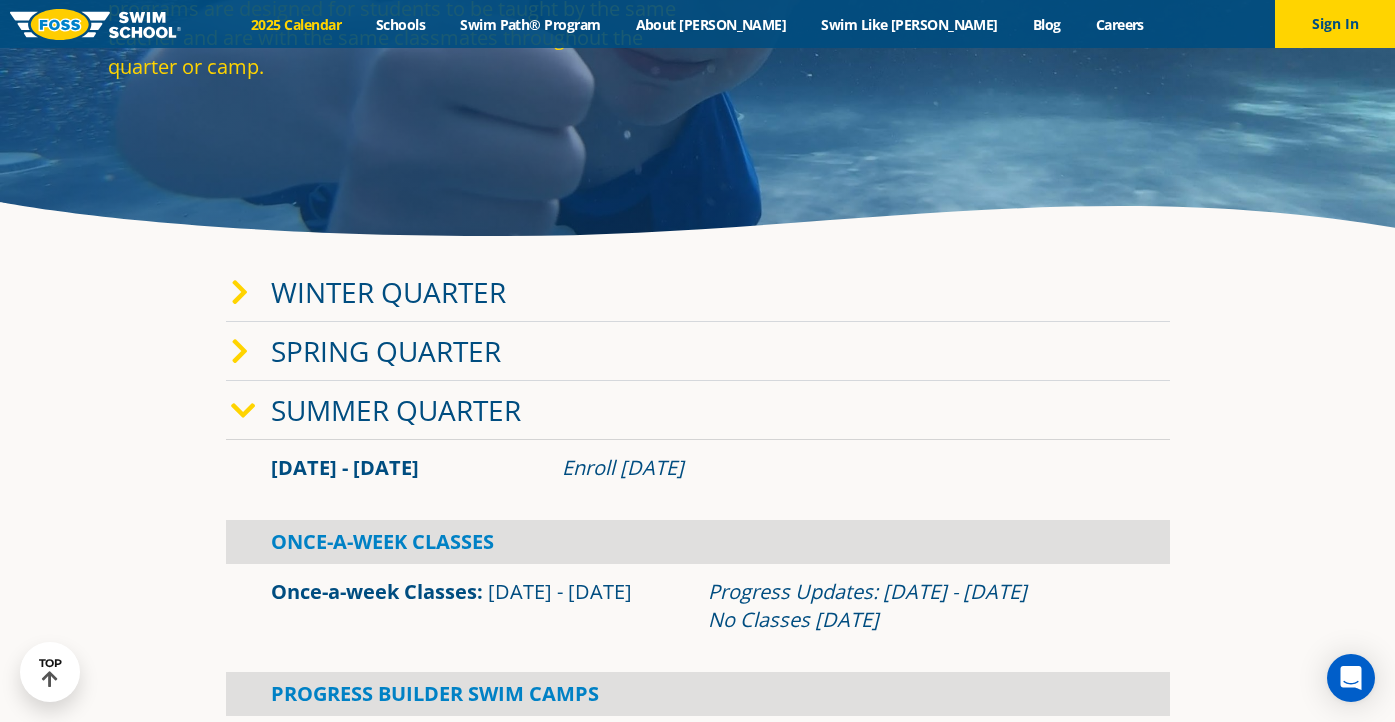 scroll, scrollTop: 257, scrollLeft: 0, axis: vertical 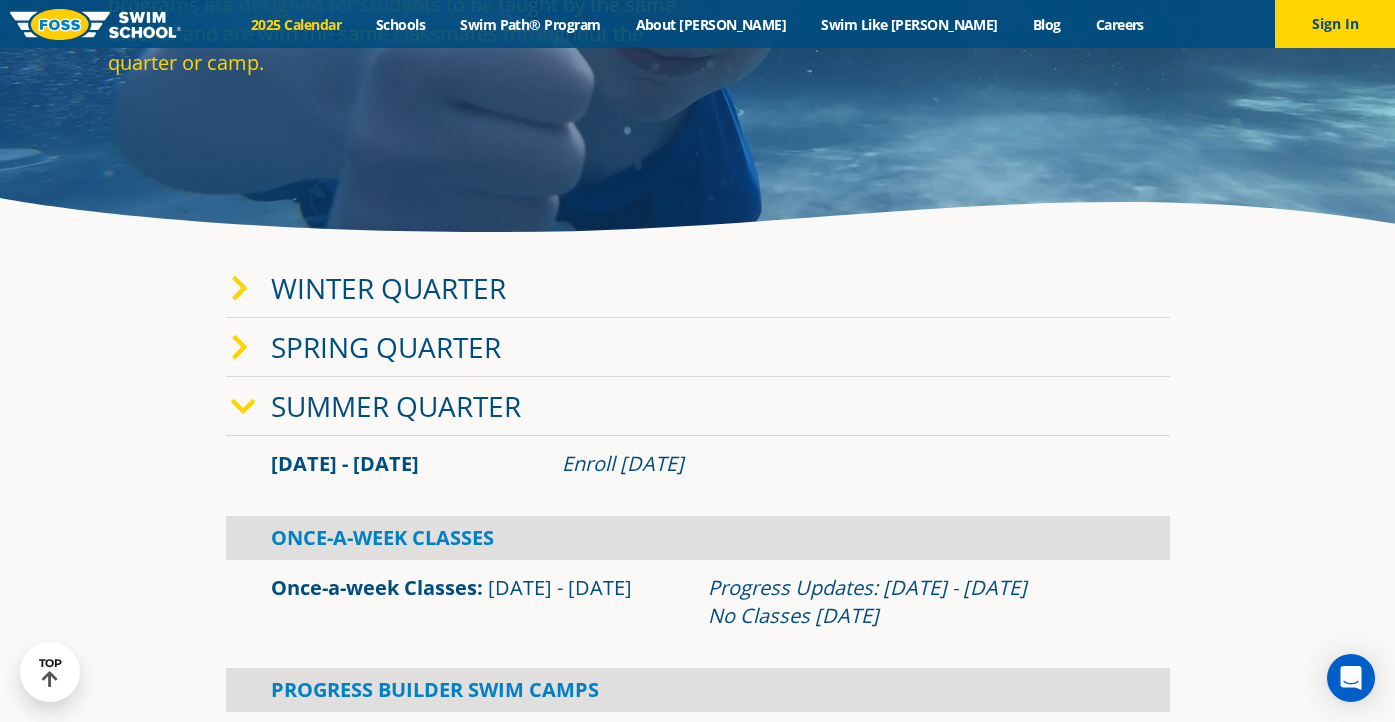 click on "Once-a-week Classes" at bounding box center (374, 587) 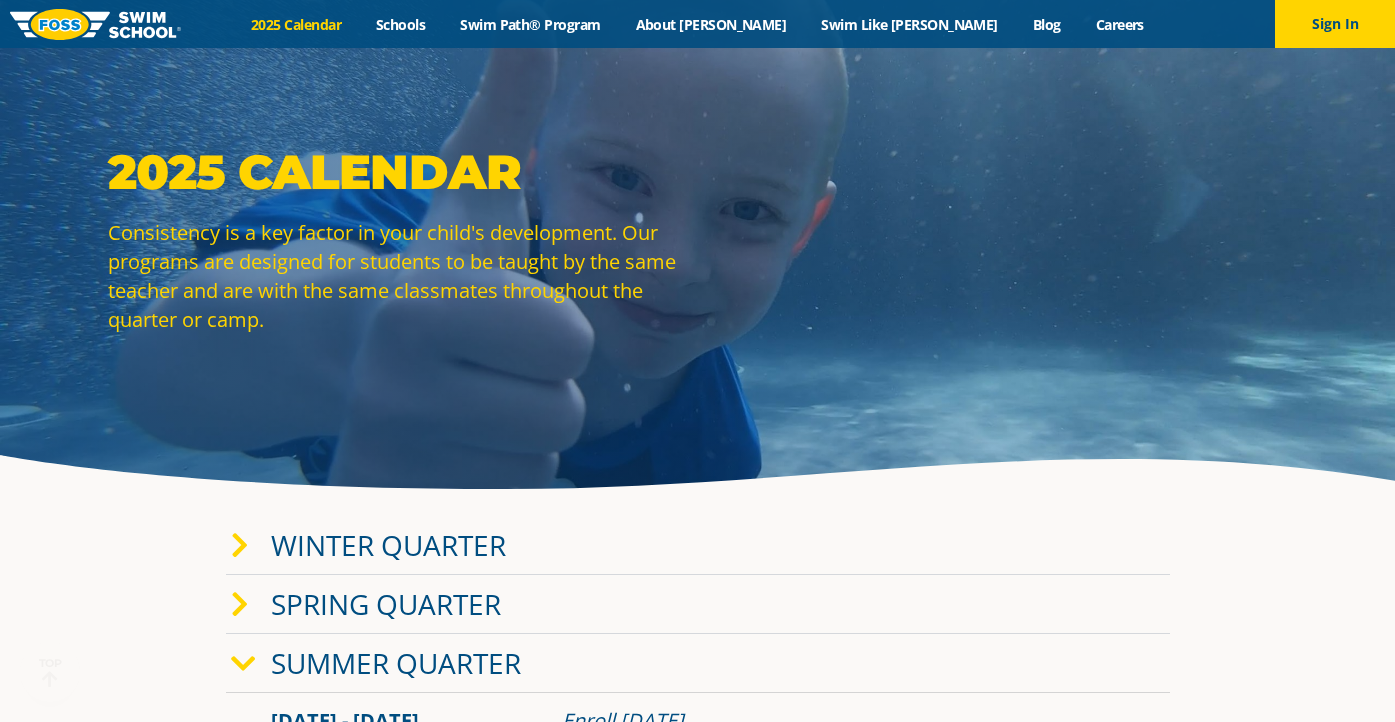 scroll, scrollTop: 296, scrollLeft: 0, axis: vertical 